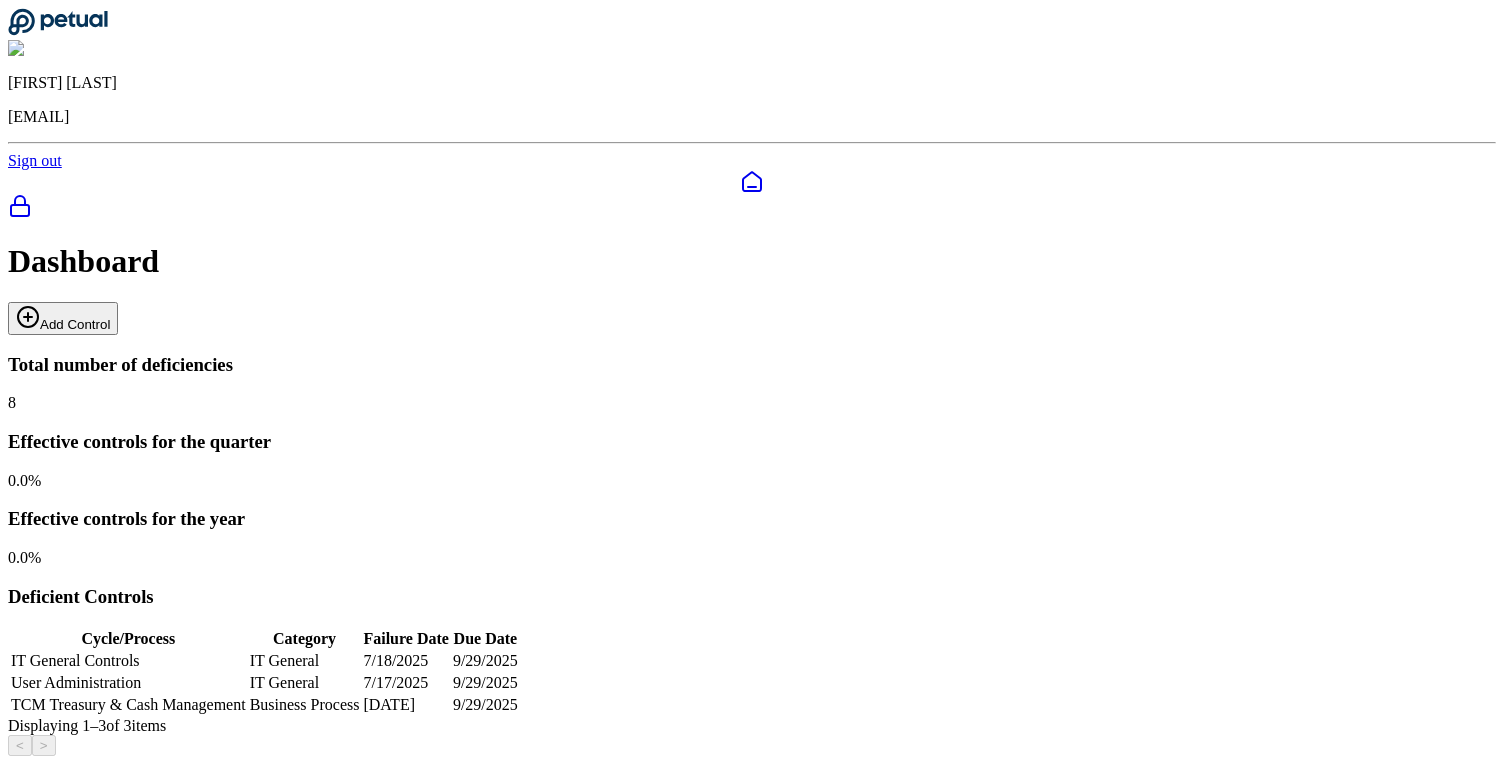 scroll, scrollTop: 177, scrollLeft: 0, axis: vertical 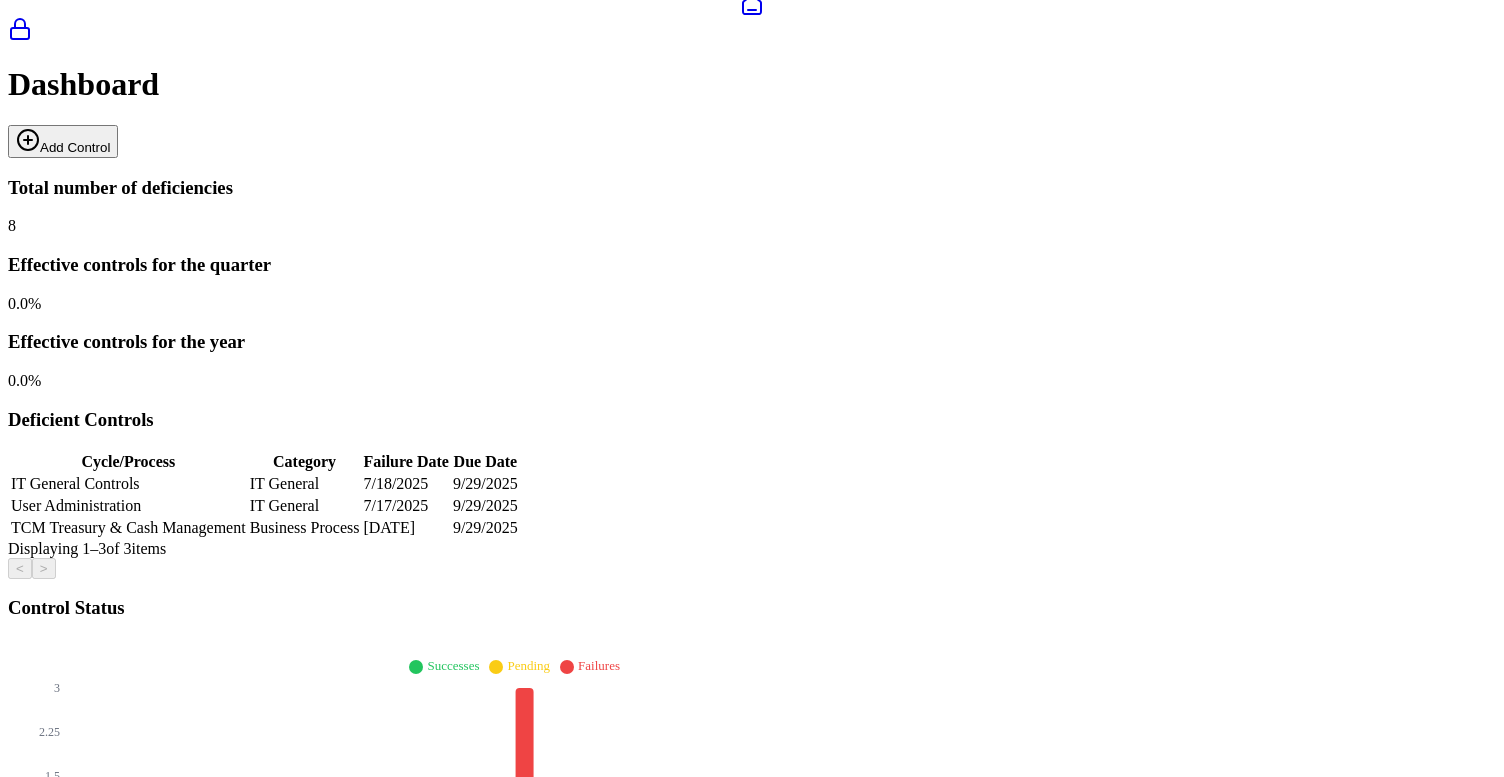 click on "2" at bounding box center [244, 1167] 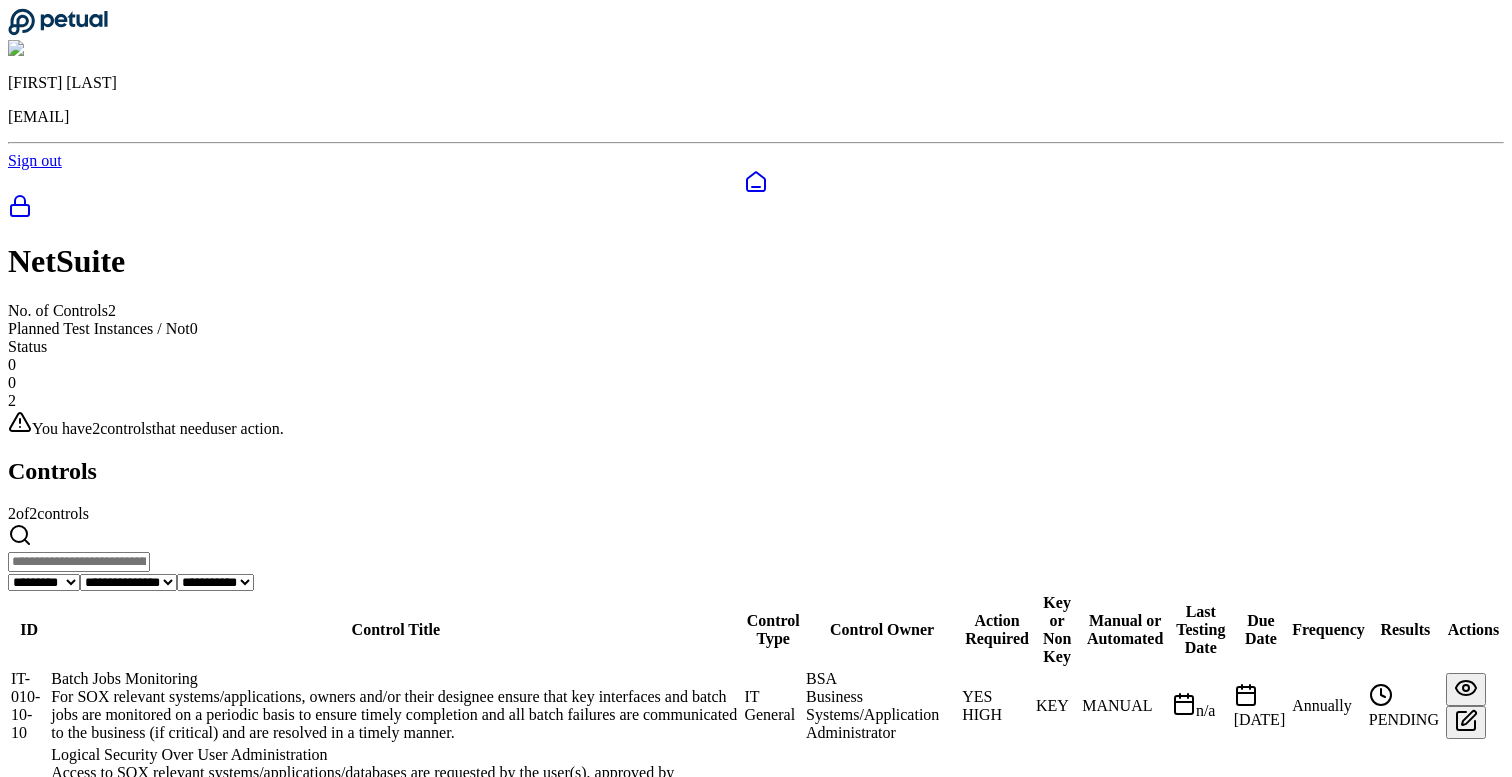 click on "Logical Security Over User Administration" at bounding box center (395, 755) 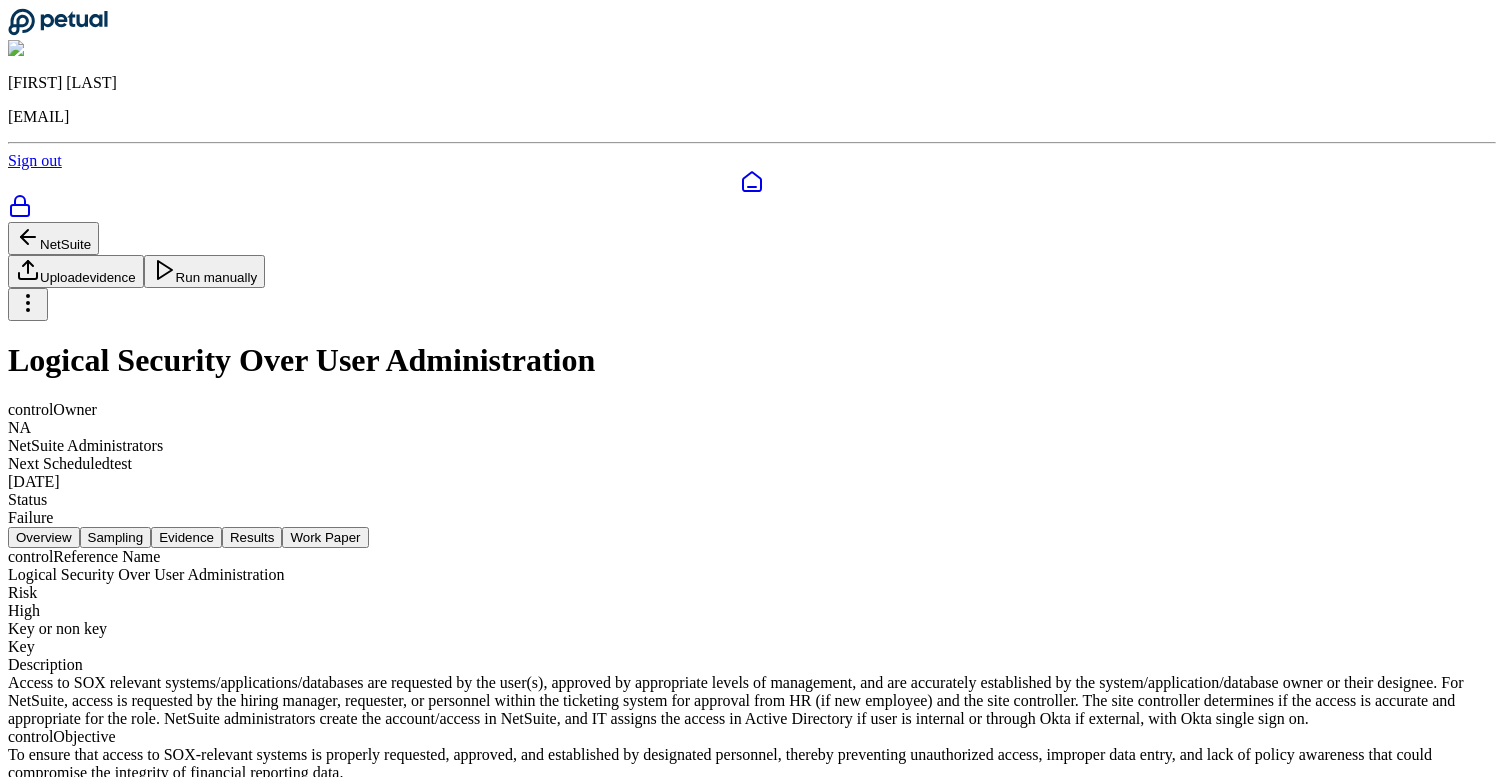 scroll, scrollTop: 18, scrollLeft: 0, axis: vertical 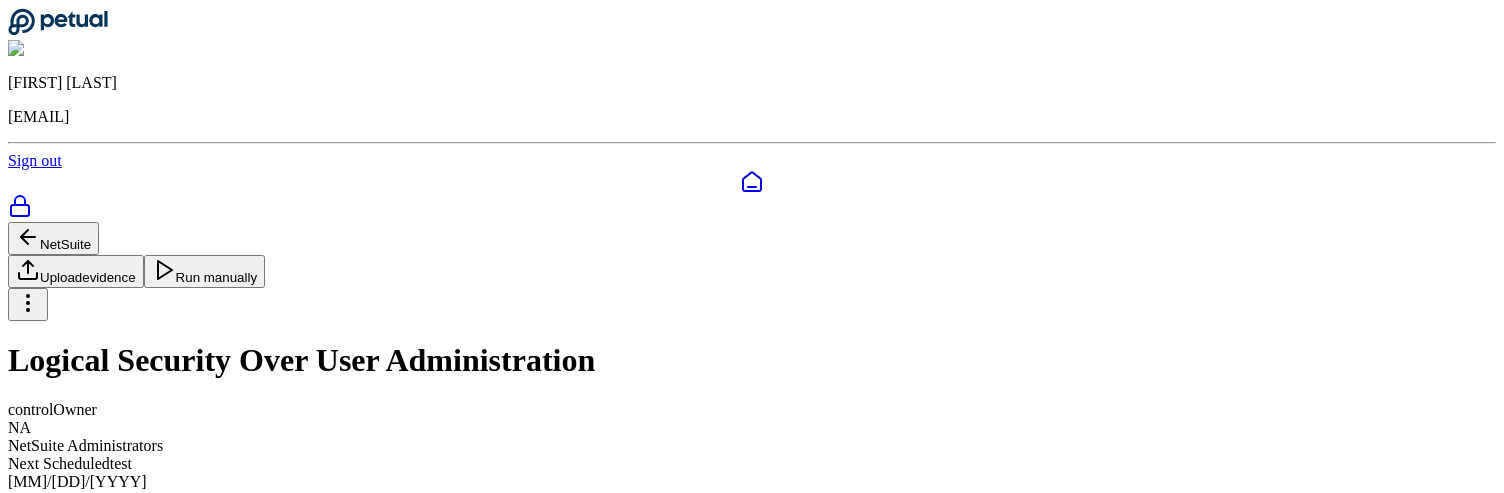 click on "Evidence" at bounding box center [186, 537] 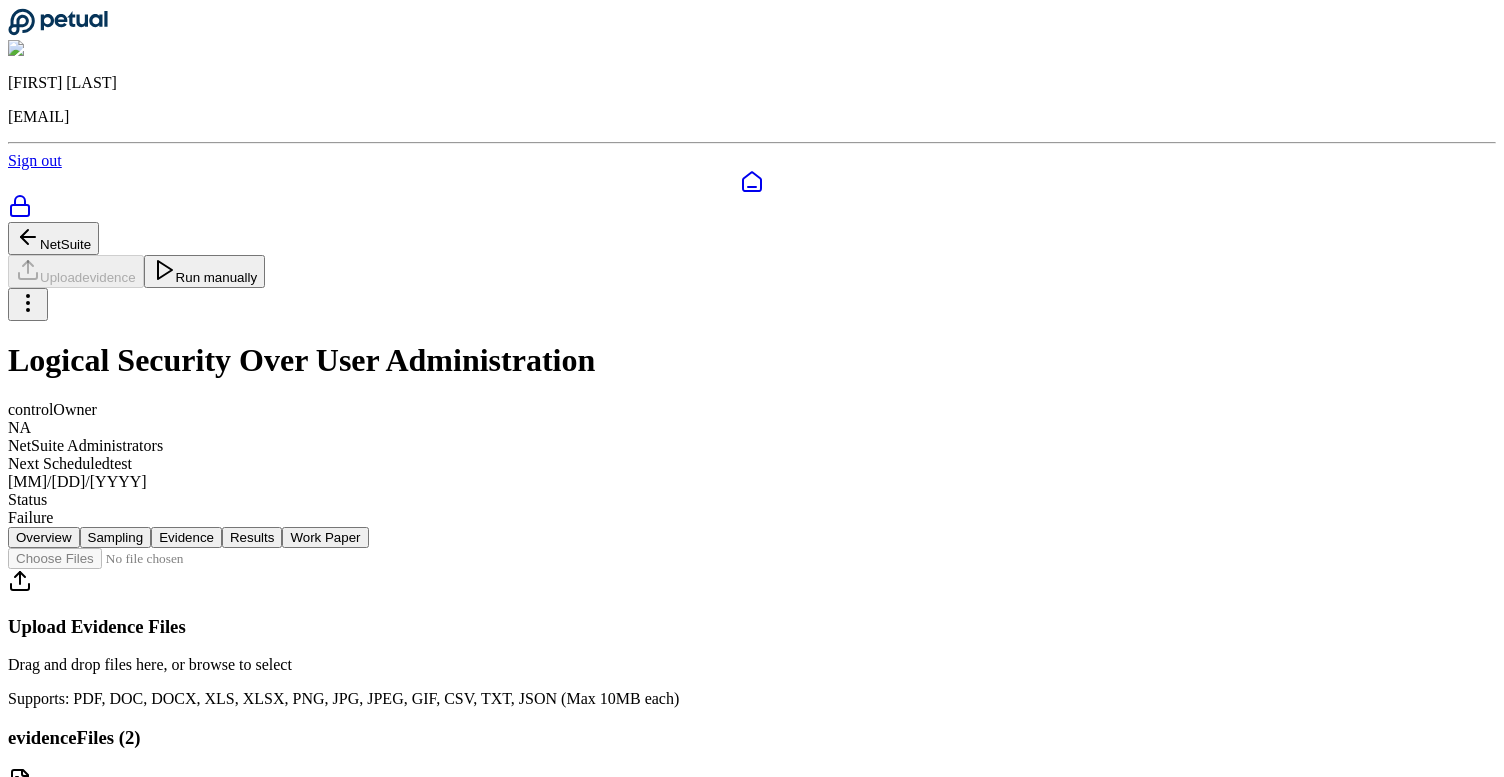 scroll, scrollTop: 162, scrollLeft: 0, axis: vertical 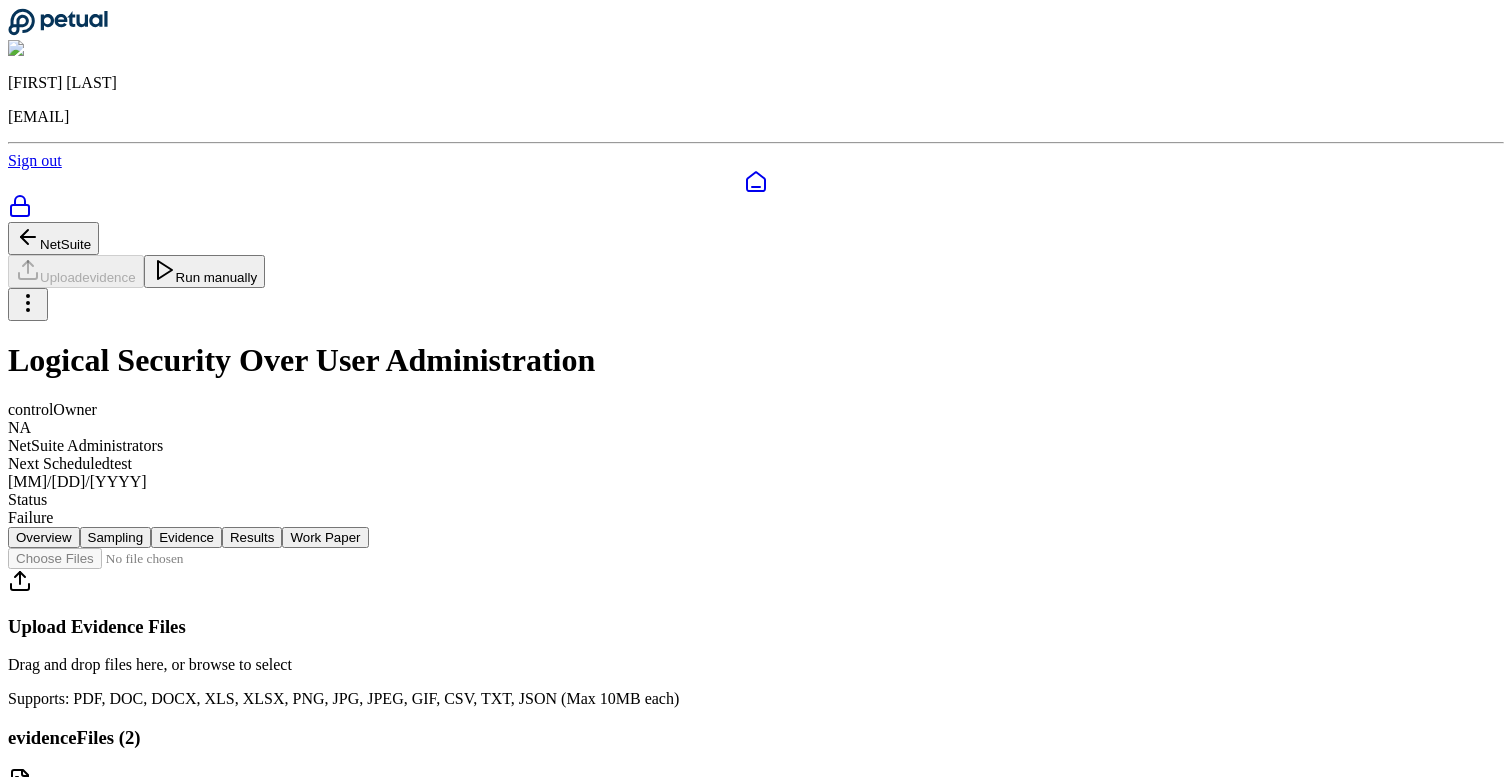 click on "Delete" at bounding box center [93, 1220] 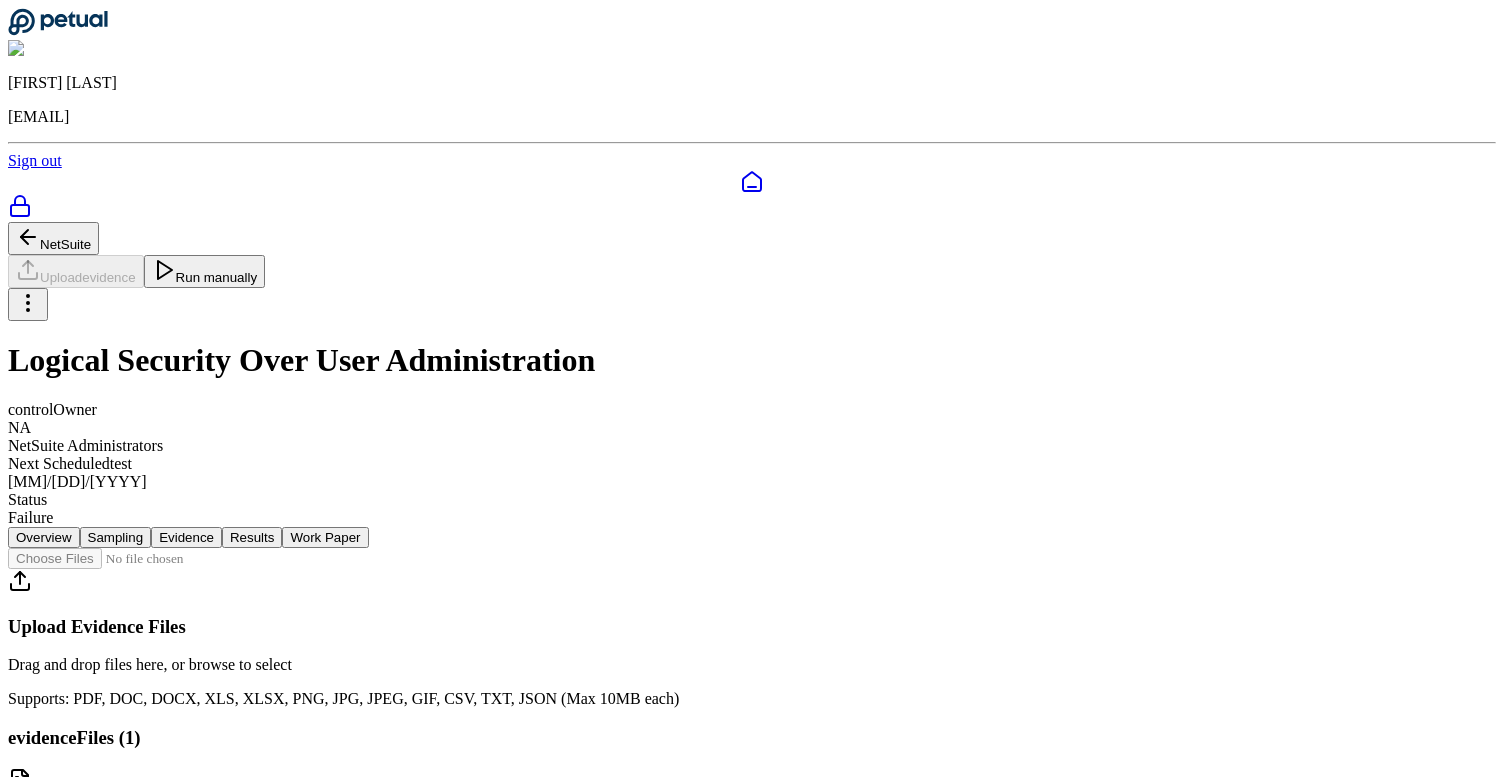 scroll, scrollTop: 89, scrollLeft: 0, axis: vertical 